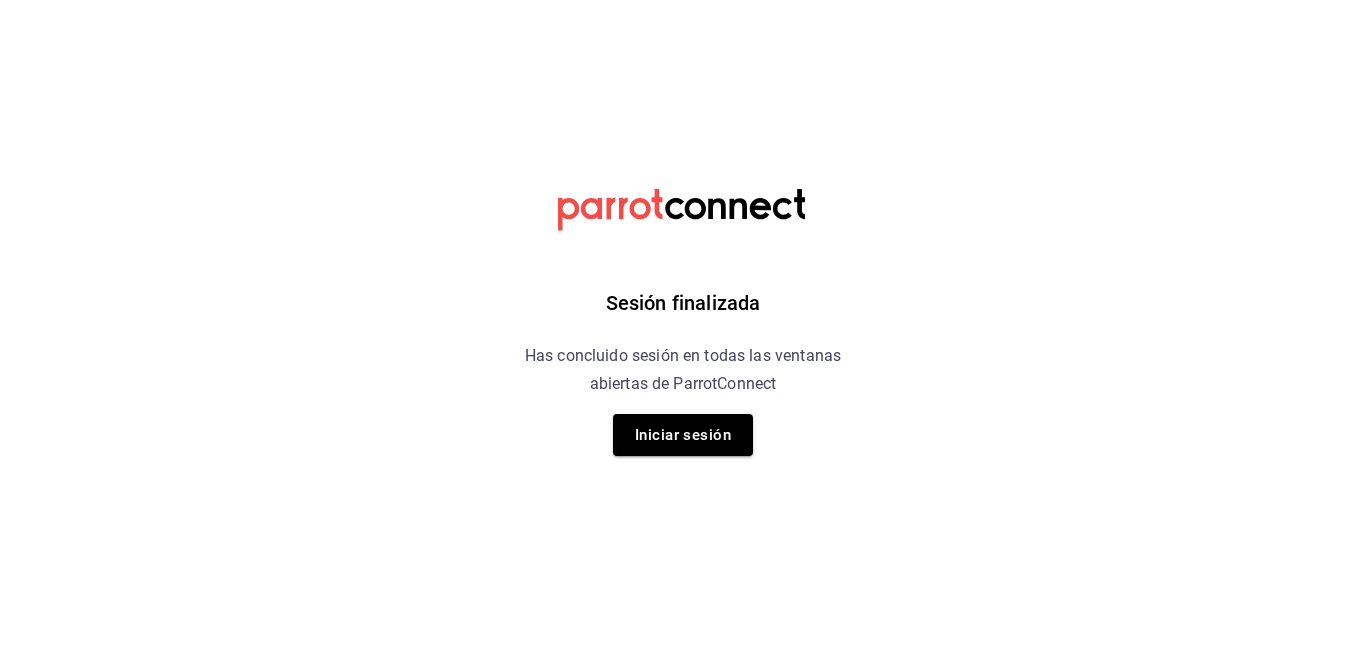 scroll, scrollTop: 0, scrollLeft: 0, axis: both 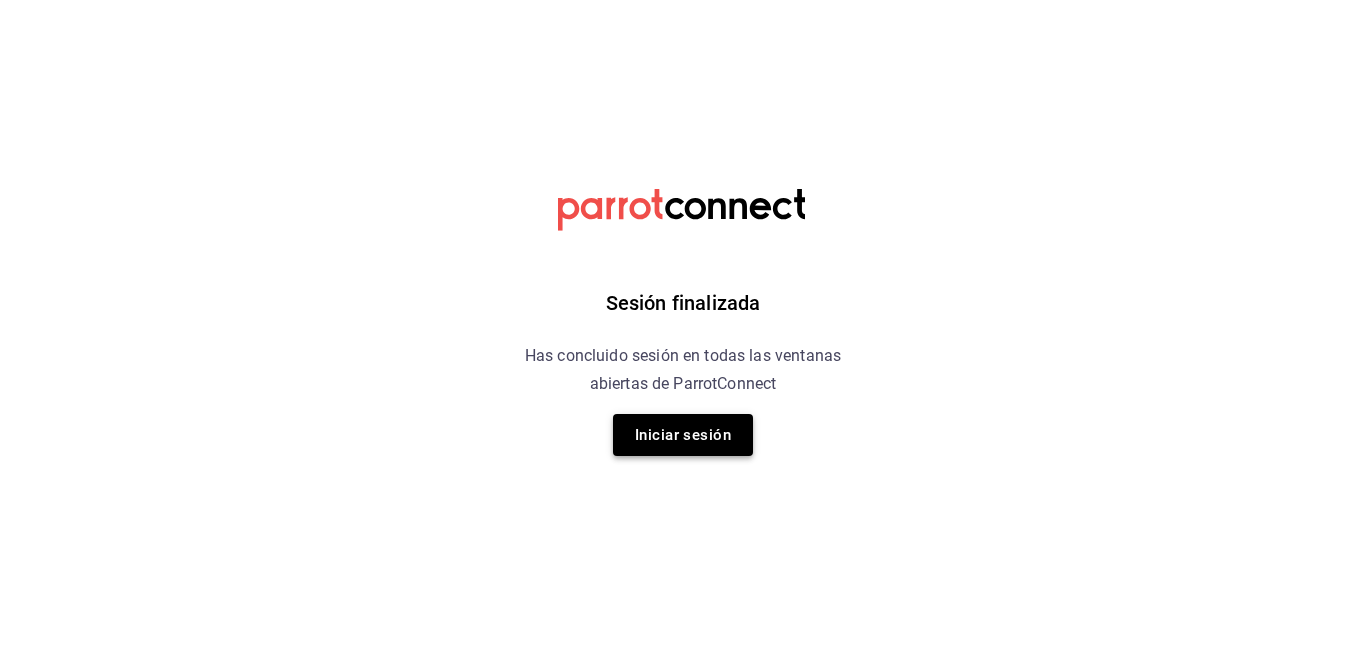 click on "Iniciar sesión" at bounding box center [683, 435] 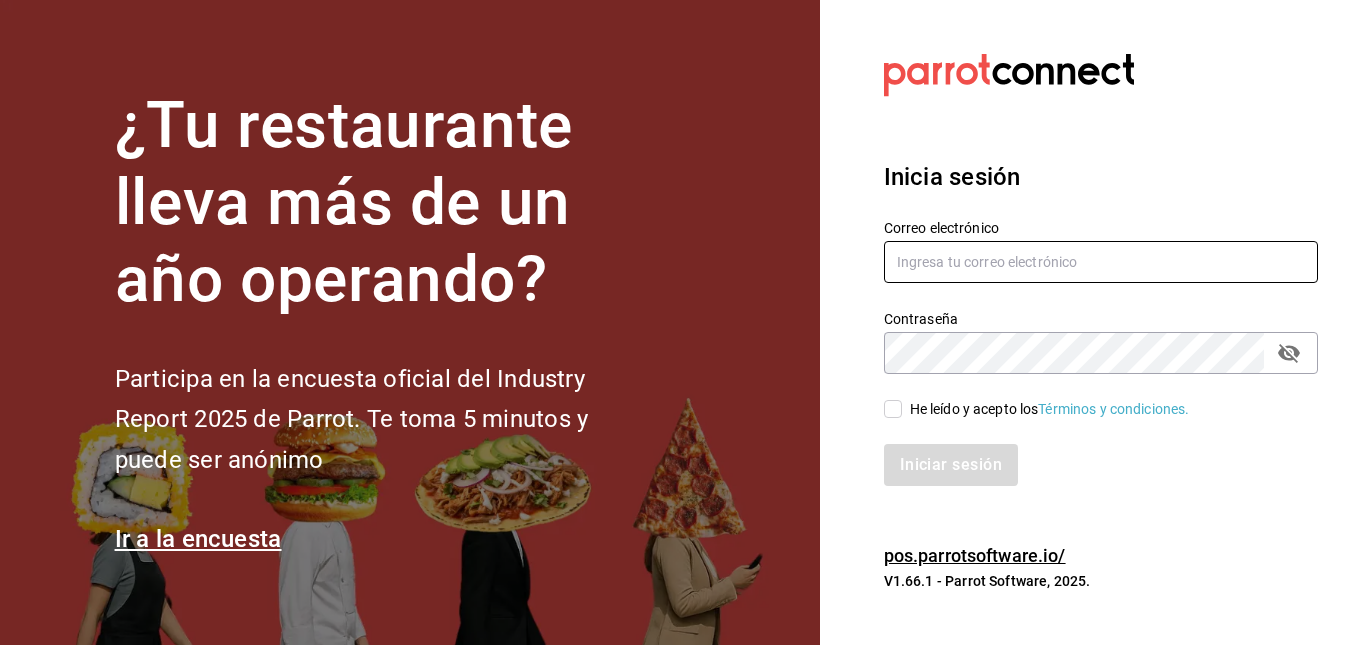 type on "[EMAIL]" 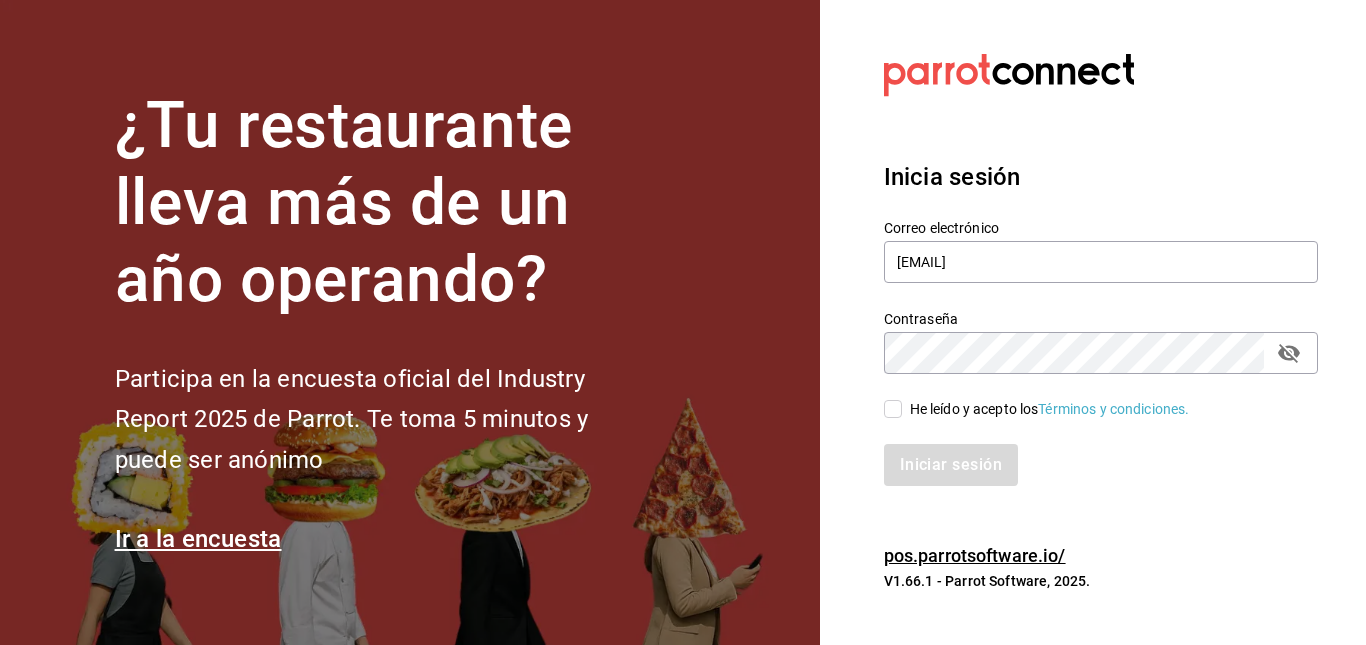 click on "He leído y acepto los  Términos y condiciones." at bounding box center [893, 409] 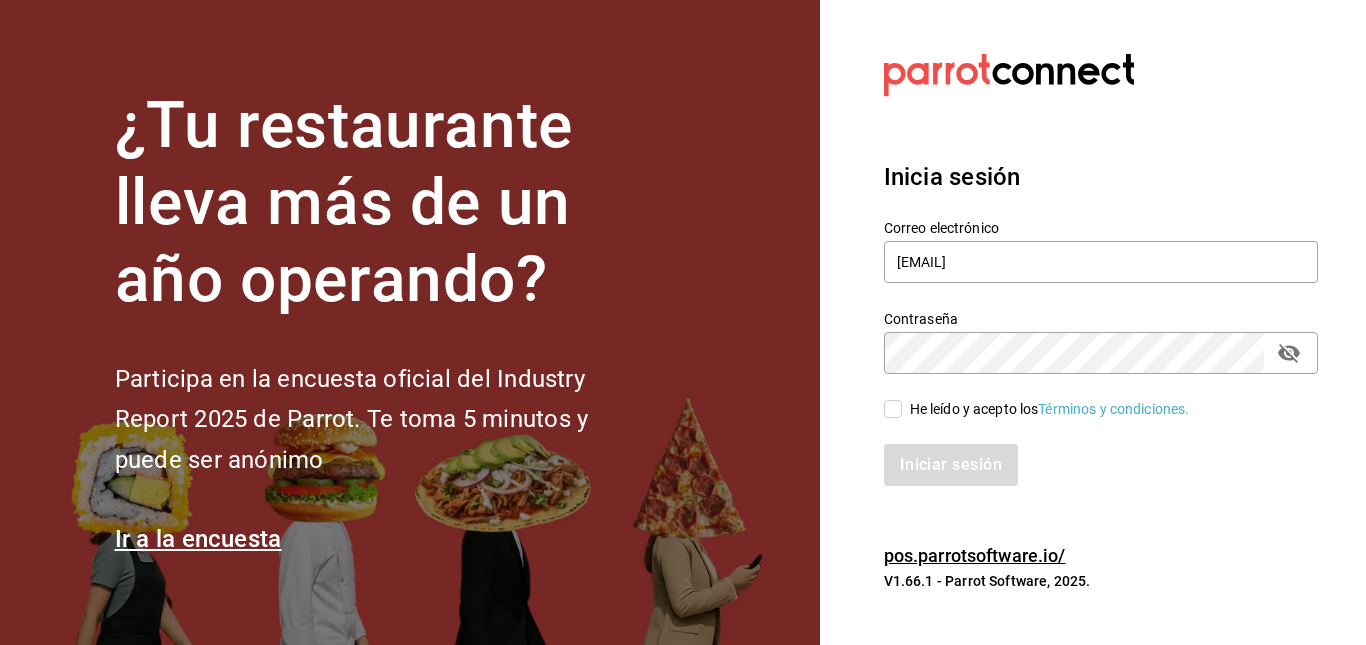 checkbox on "true" 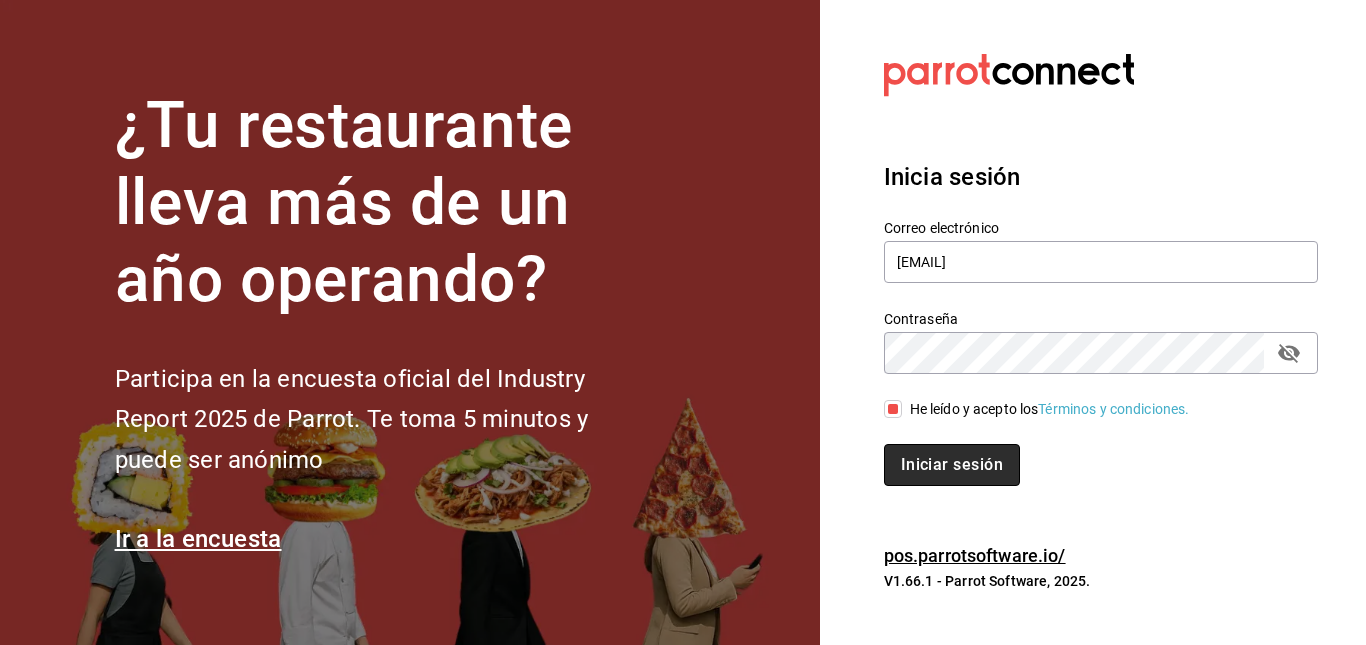 click on "Iniciar sesión" at bounding box center [952, 465] 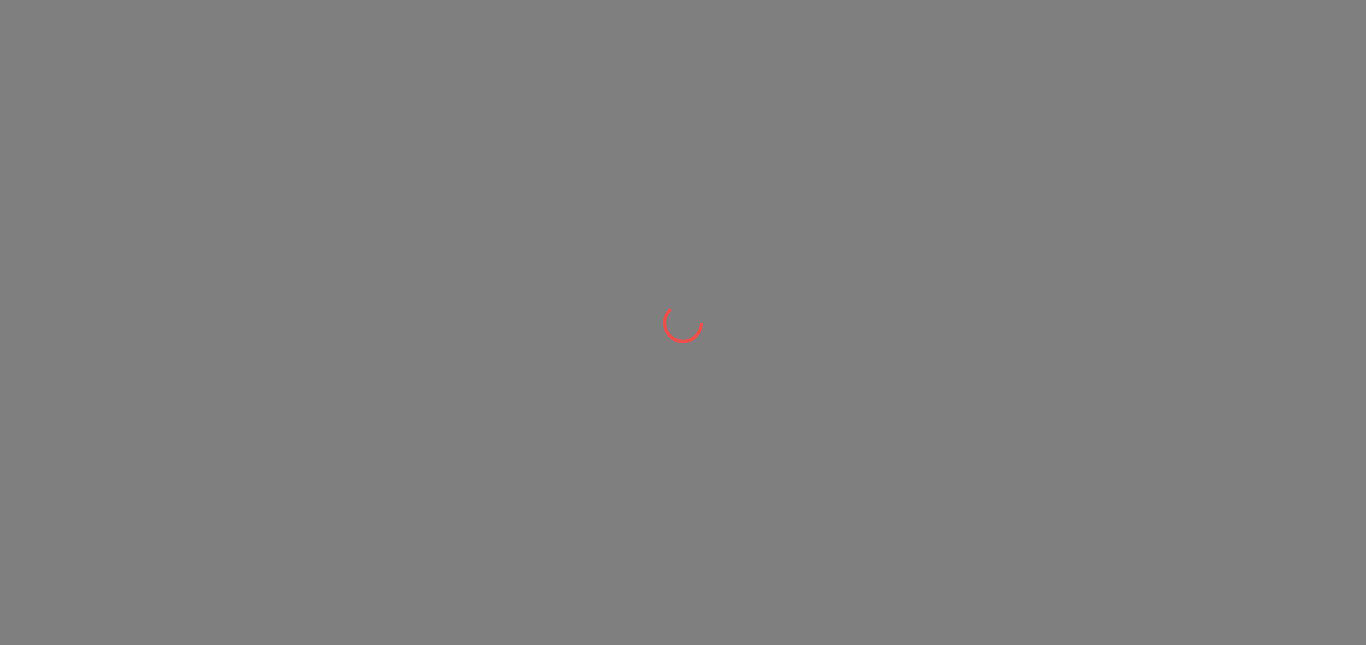 scroll, scrollTop: 0, scrollLeft: 0, axis: both 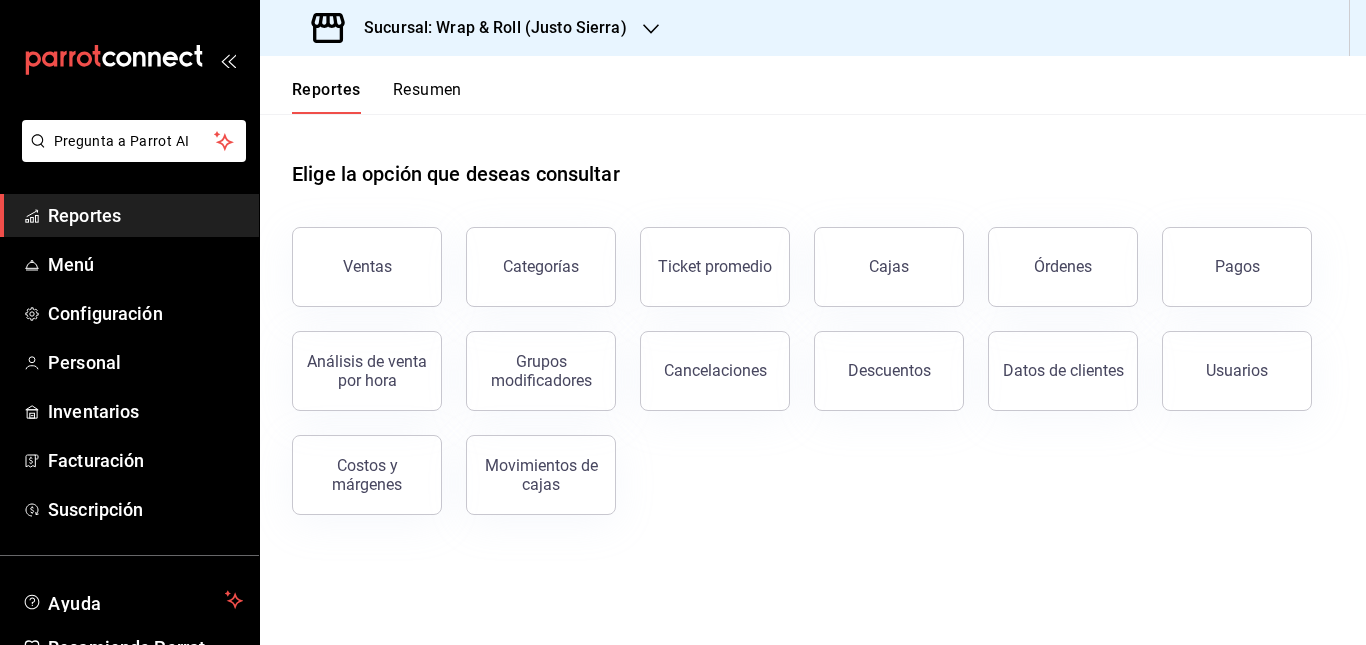 click on "Sucursal: Wrap & Roll (Justo Sierra)" at bounding box center (487, 28) 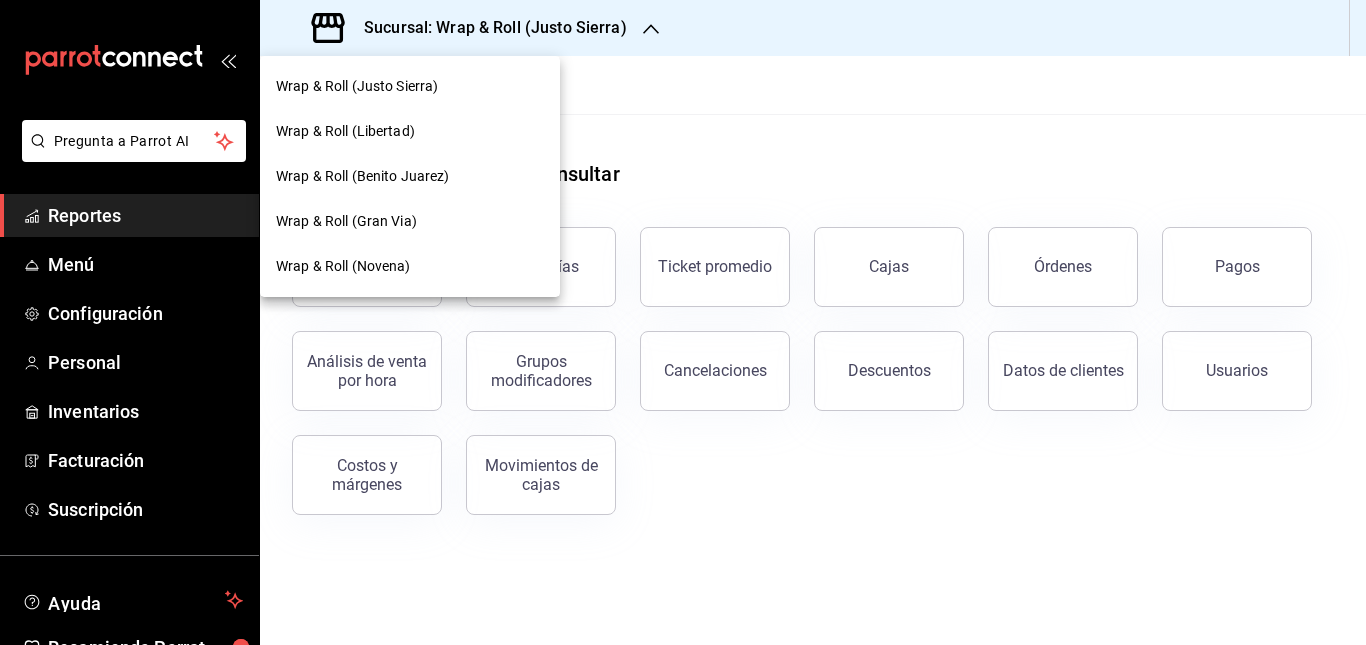 click on "Wrap & Roll (Justo Sierra)" at bounding box center (410, 86) 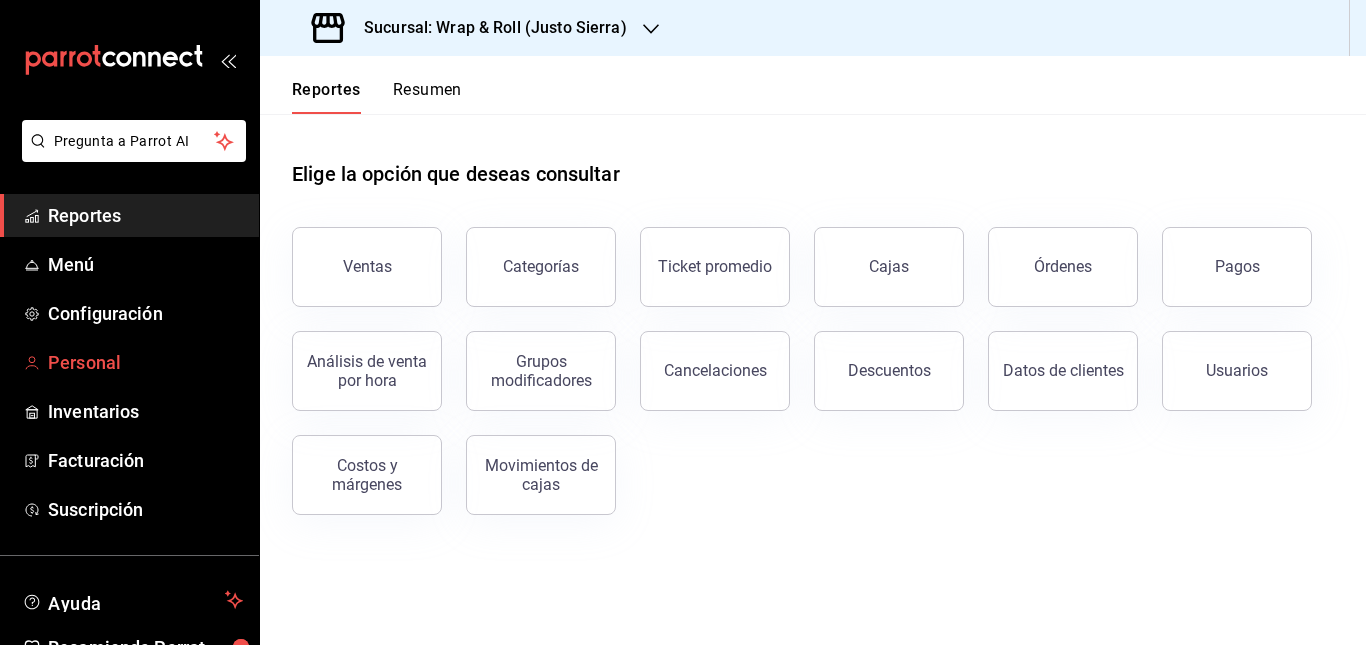 click on "Personal" at bounding box center (145, 362) 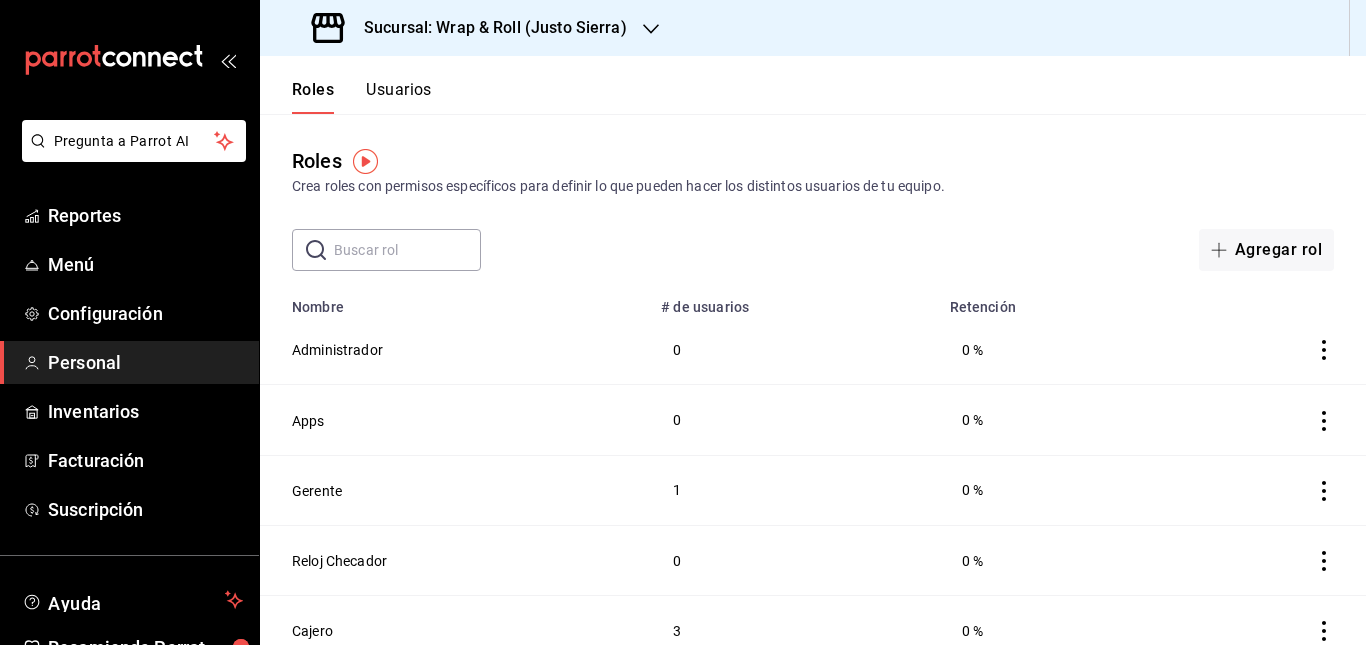 click on "Roles Usuarios" at bounding box center [346, 85] 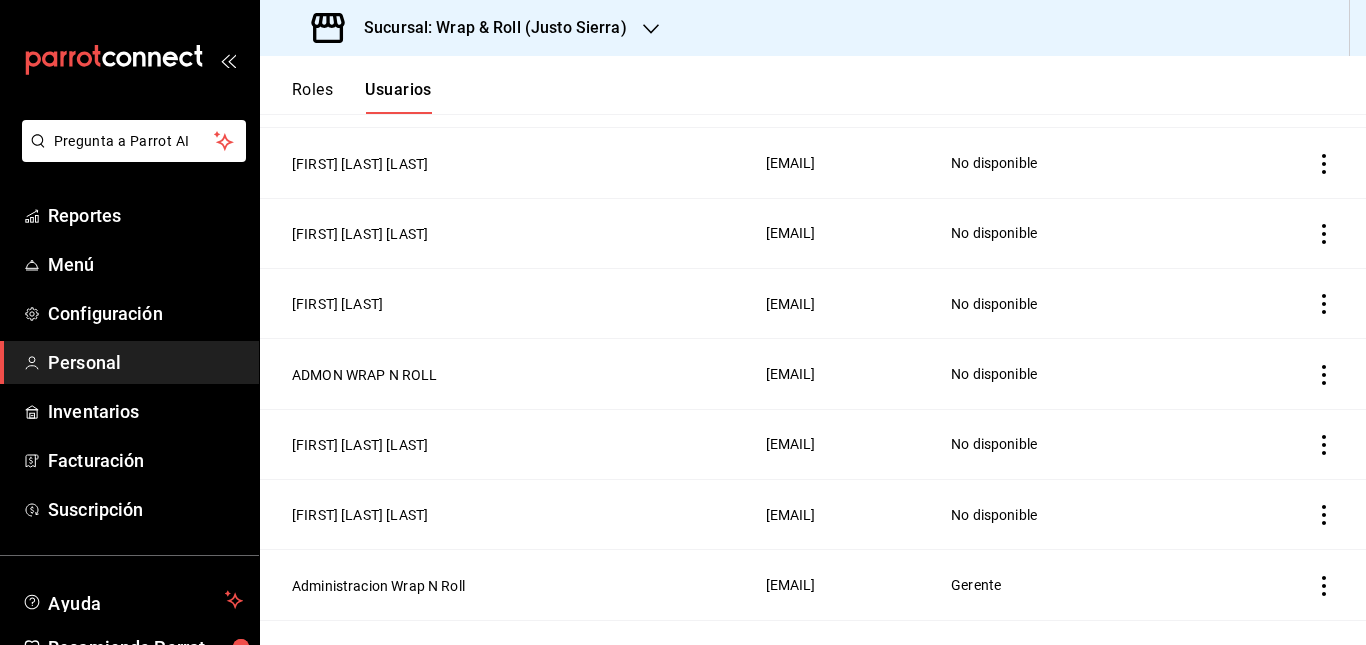 scroll, scrollTop: 597, scrollLeft: 0, axis: vertical 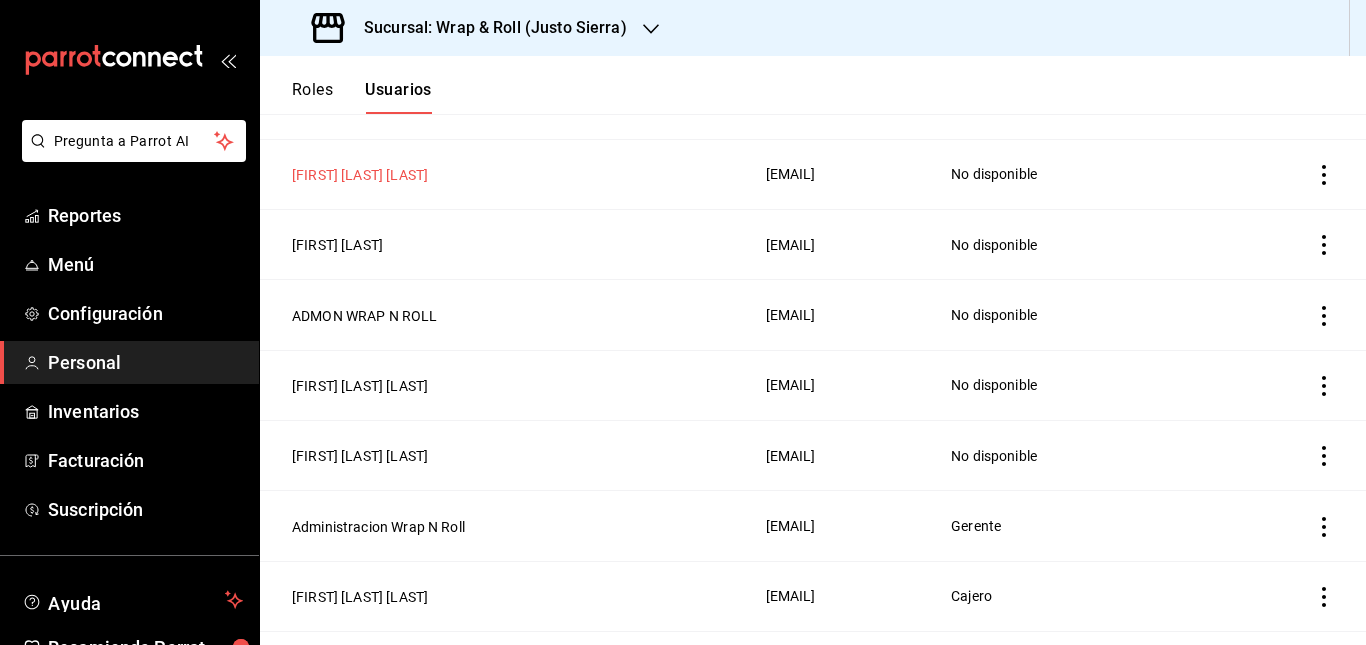 click on "[FIRST] [LAST] [LAST]" at bounding box center (360, 175) 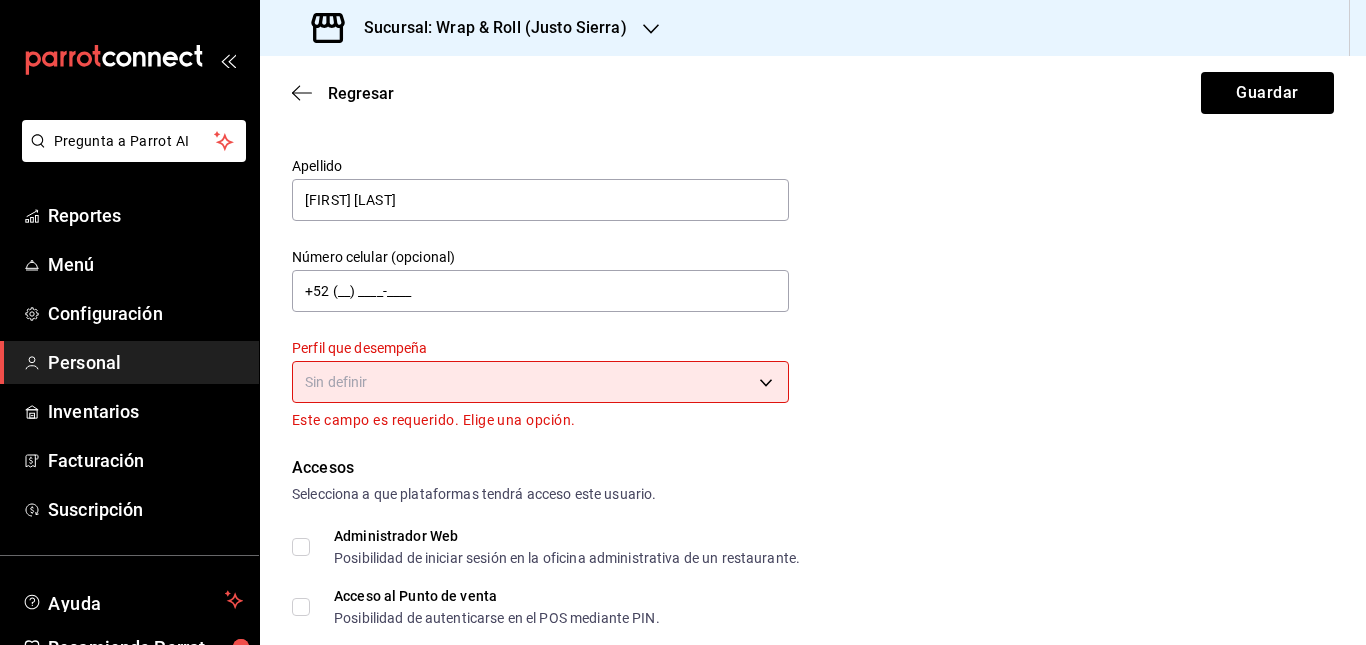 scroll, scrollTop: 129, scrollLeft: 0, axis: vertical 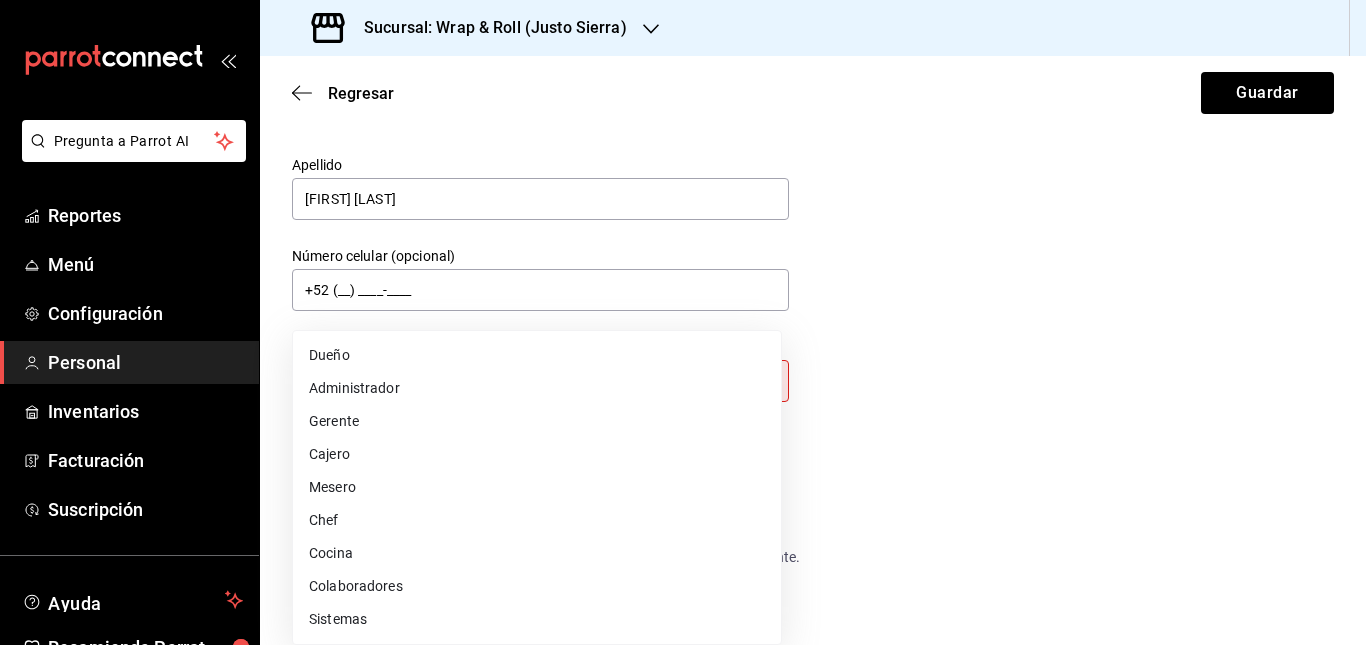 click on "Pregunta a Parrot AI Reportes Menú Configuración Personal Inventarios Facturación Suscripción Ayuda Recomienda Parrot Administracion Wrap N Roll Sugerir nueva función Sucursal: Wrap & Roll (Justo Sierra) Regresar Guardar Datos personales Nombre [FIRST] Apellido [LAST] [LAST] Número celular (opcional) [PHONE] Perfil que desempeña Sin definir Este campo es requerido. Elige una opción. Accesos Selecciona a que plataformas tendrá acceso este usuario. Administrador Web Posibilidad de iniciar sesión en la oficina administrativa de un restaurante. Acceso al Punto de venta Posibilidad de autenticarse en el POS mediante PIN. Iniciar sesión en terminal (correo electrónico o QR) Los usuarios podrán iniciar sesión y aceptar términos y condiciones en la terminal. Acceso uso de terminal Los usuarios podrán acceder y utilizar la terminal para visualizar y procesar pagos de sus órdenes. Correo electrónico Se volverá obligatorio al tener ciertos accesos activados. Contraseña" at bounding box center [683, 322] 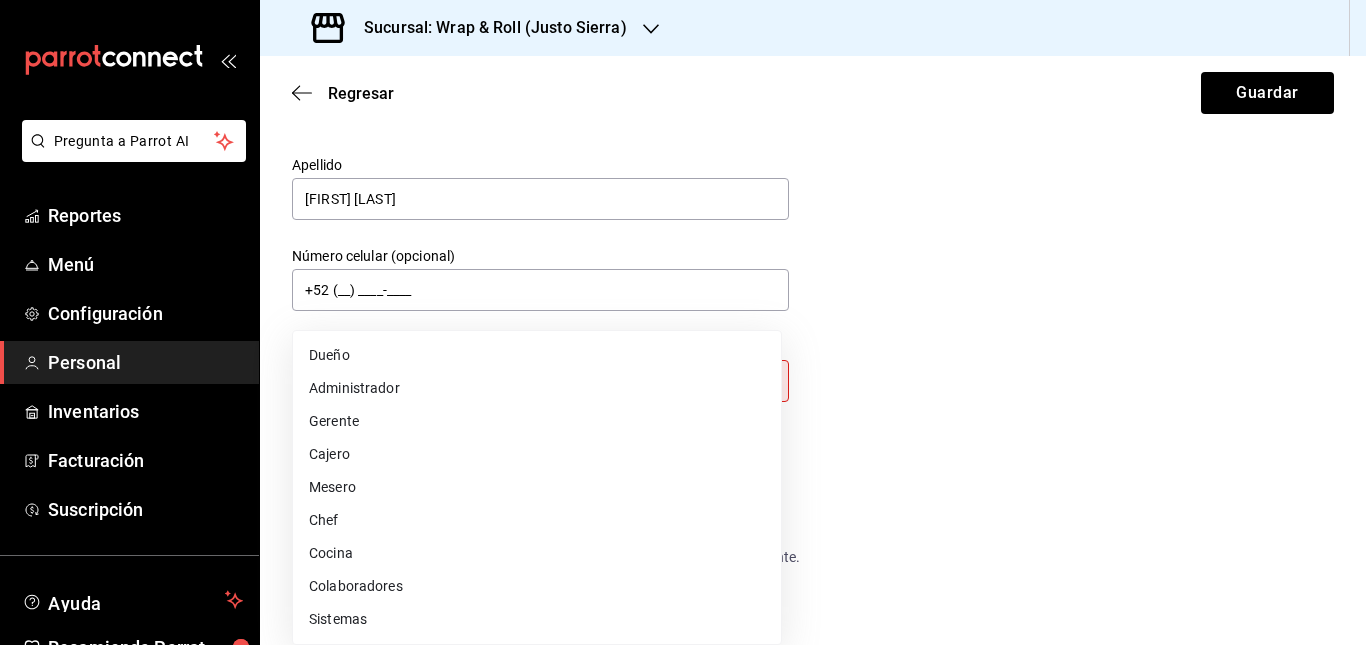 click on "Cajero" at bounding box center (537, 454) 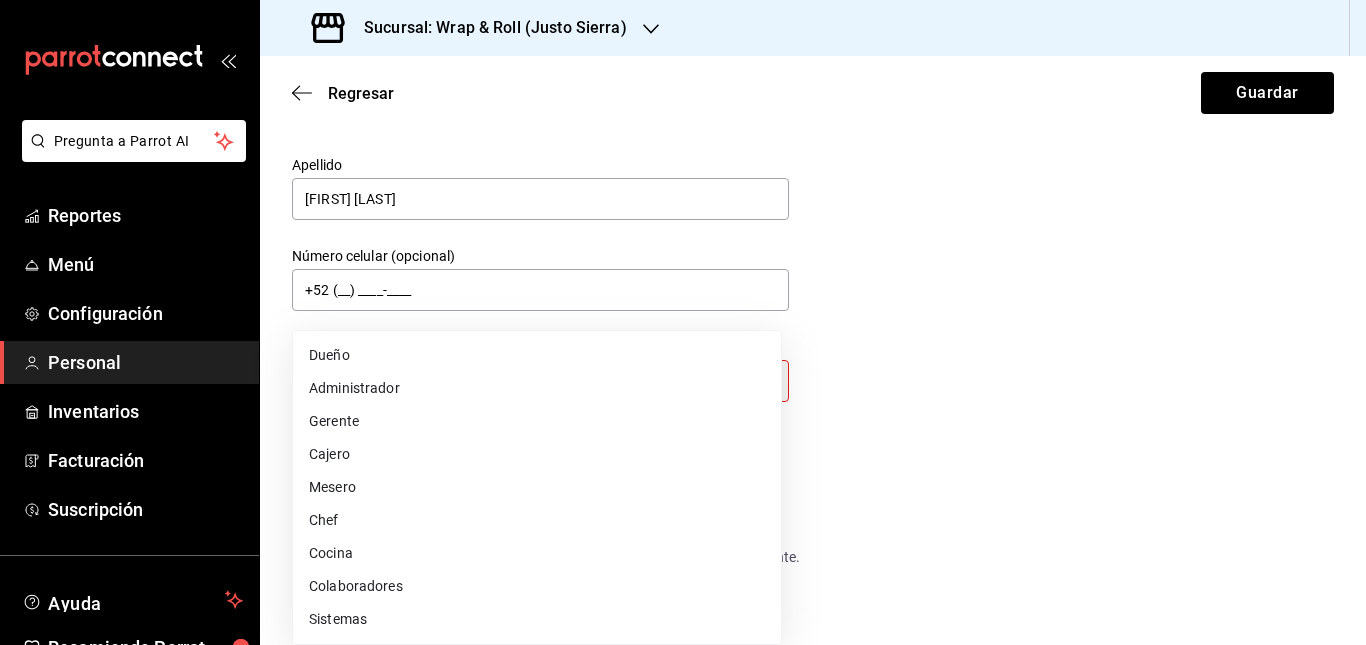 type on "CASHIER" 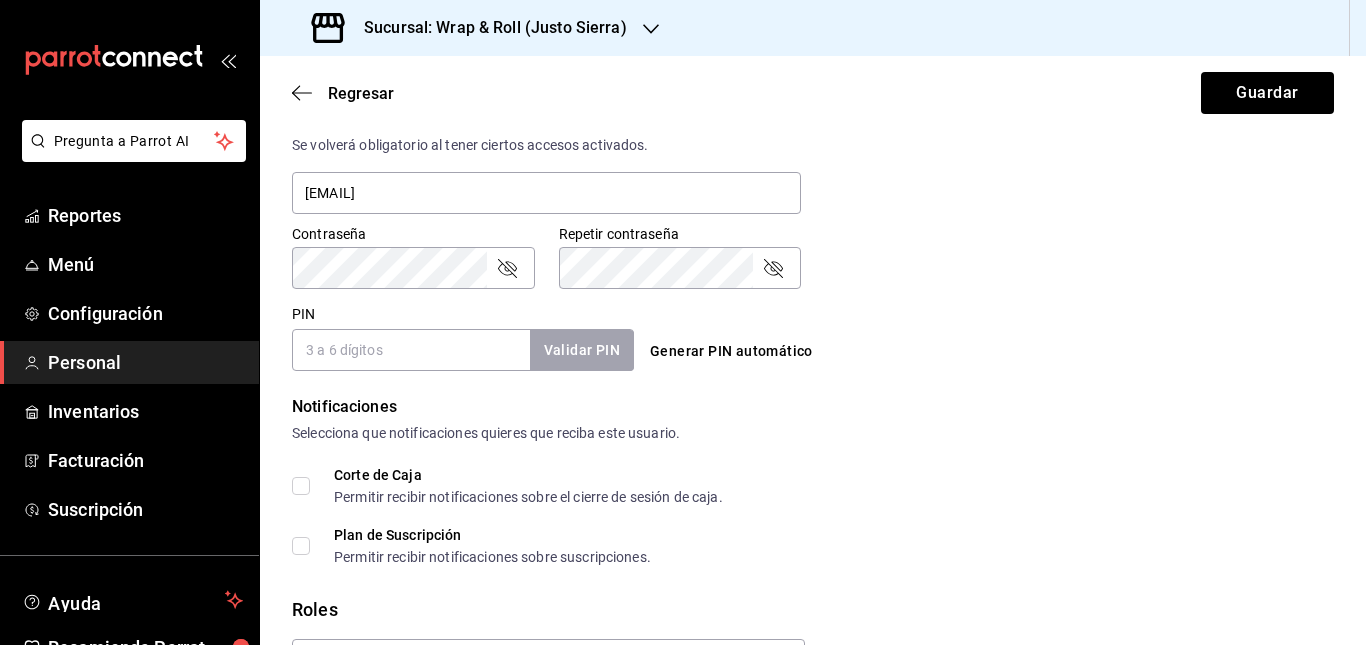 scroll, scrollTop: 893, scrollLeft: 0, axis: vertical 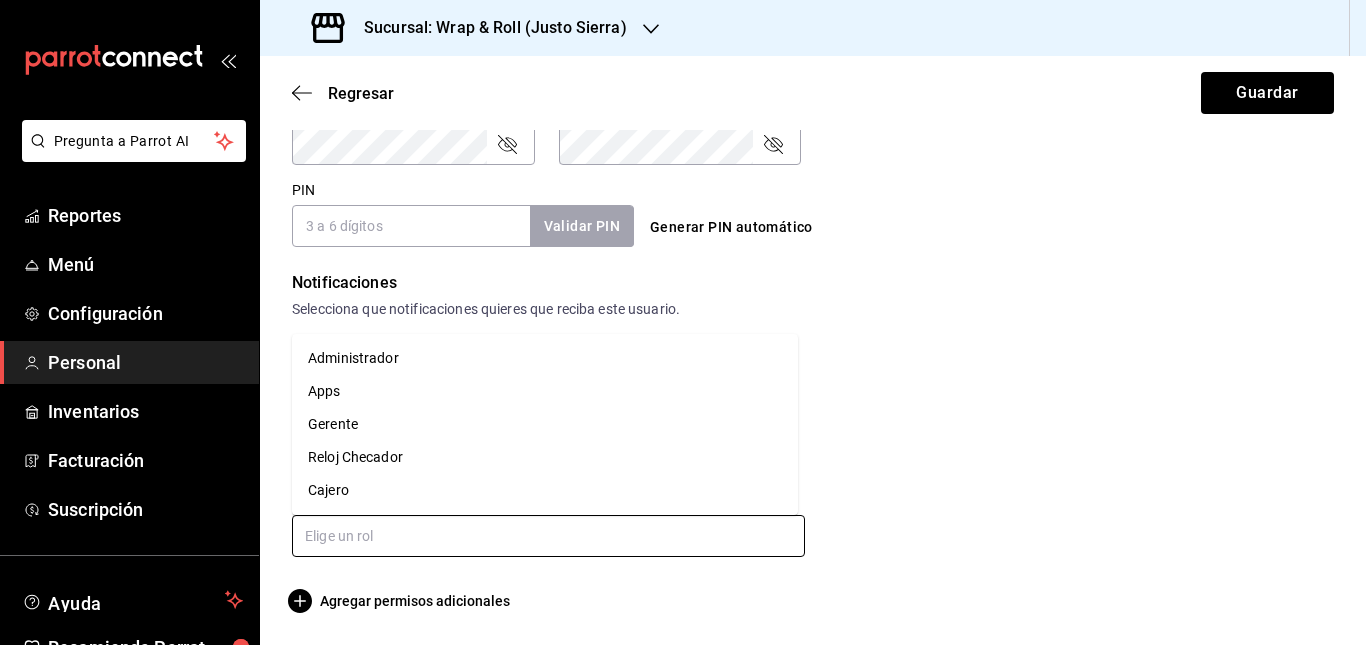 click at bounding box center (548, 536) 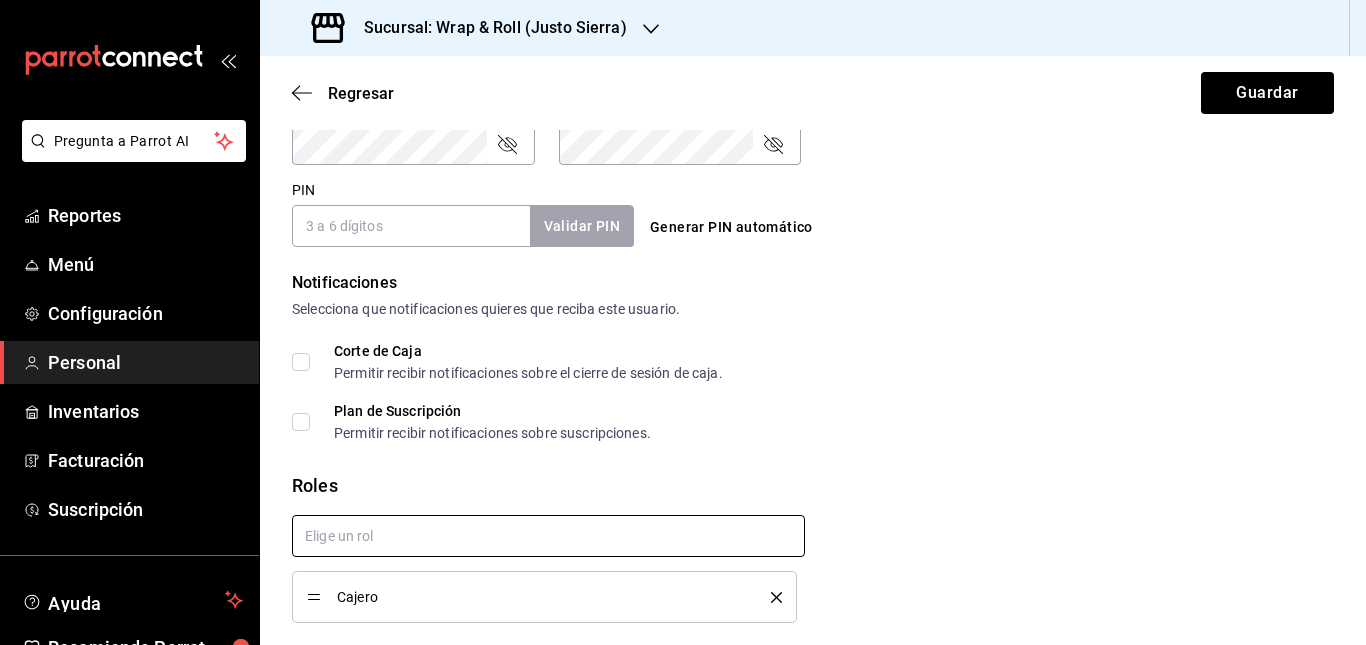 checkbox on "true" 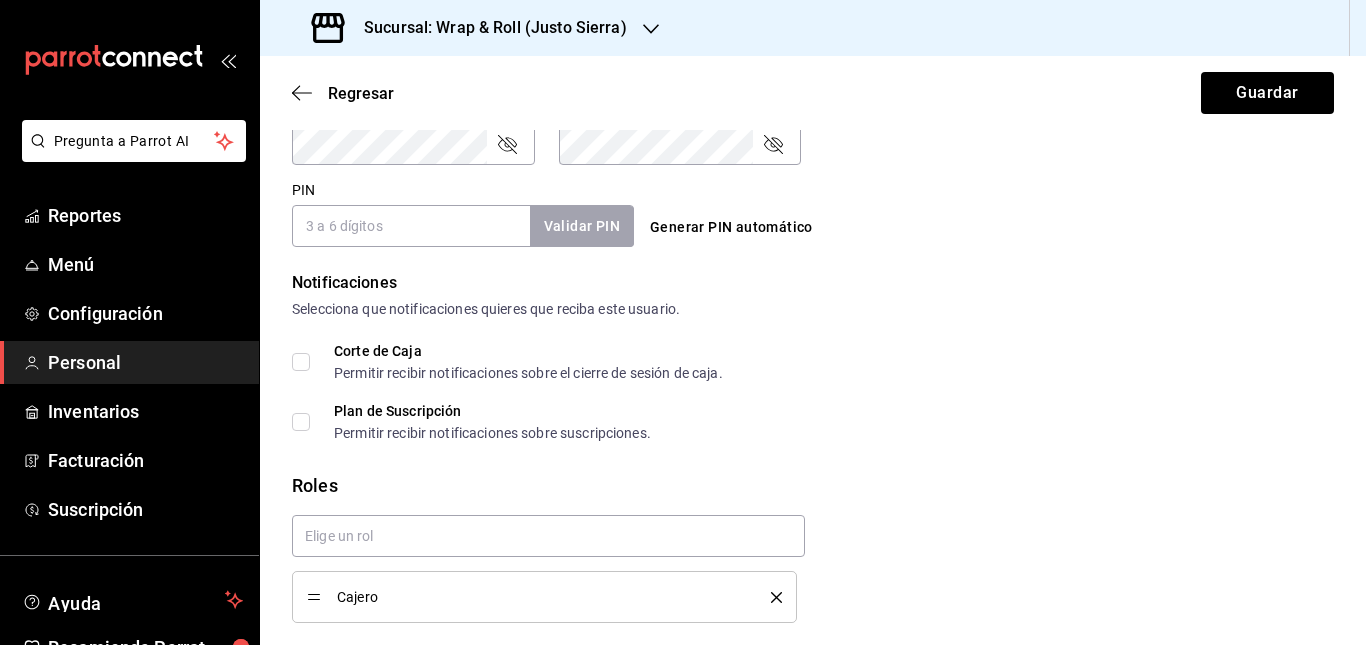 click on "Corte de Caja Permitir recibir notificaciones sobre el cierre de sesión de caja. Plan de Suscripción Permitir recibir notificaciones sobre suscripciones." at bounding box center (813, 392) 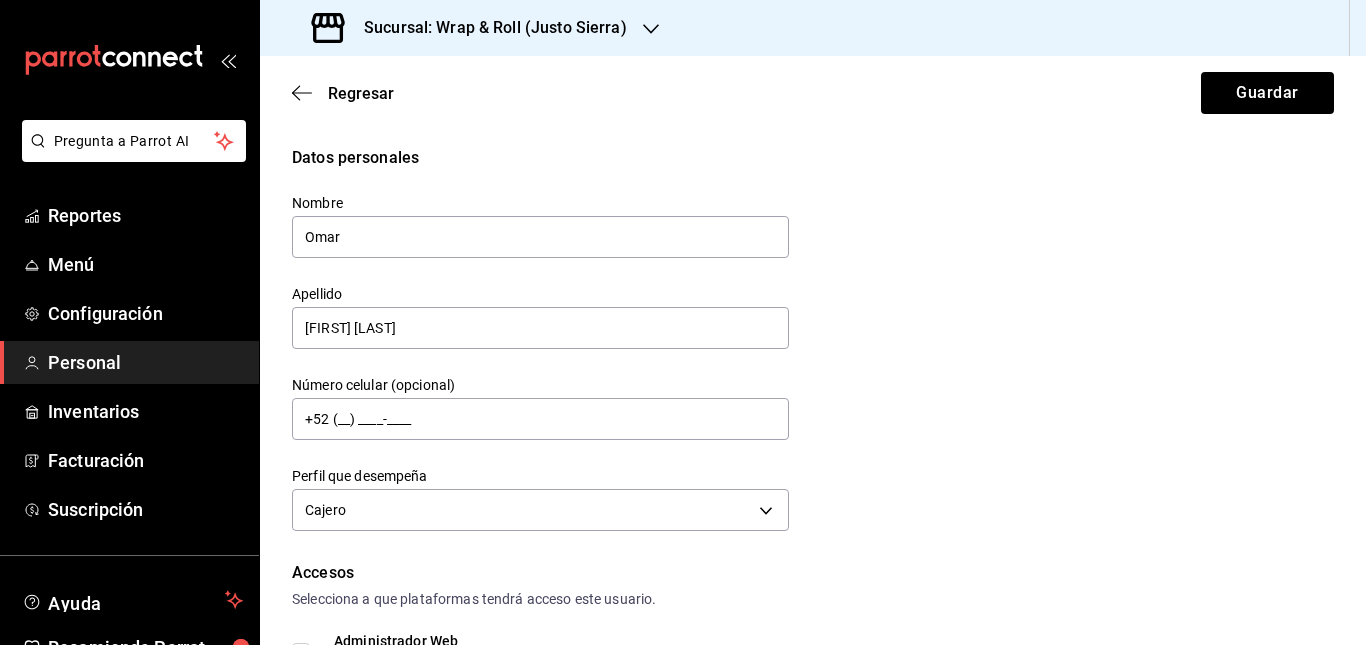 scroll, scrollTop: 46, scrollLeft: 0, axis: vertical 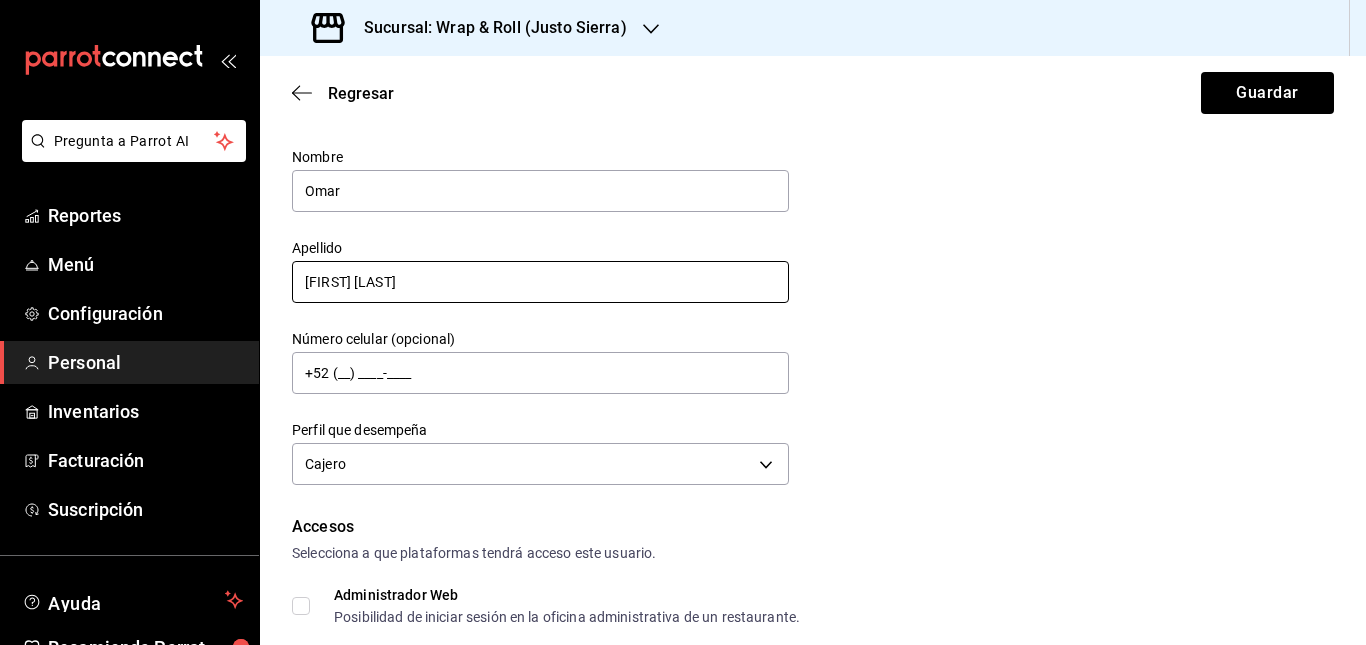 click on "[FIRST] [LAST]" at bounding box center (540, 282) 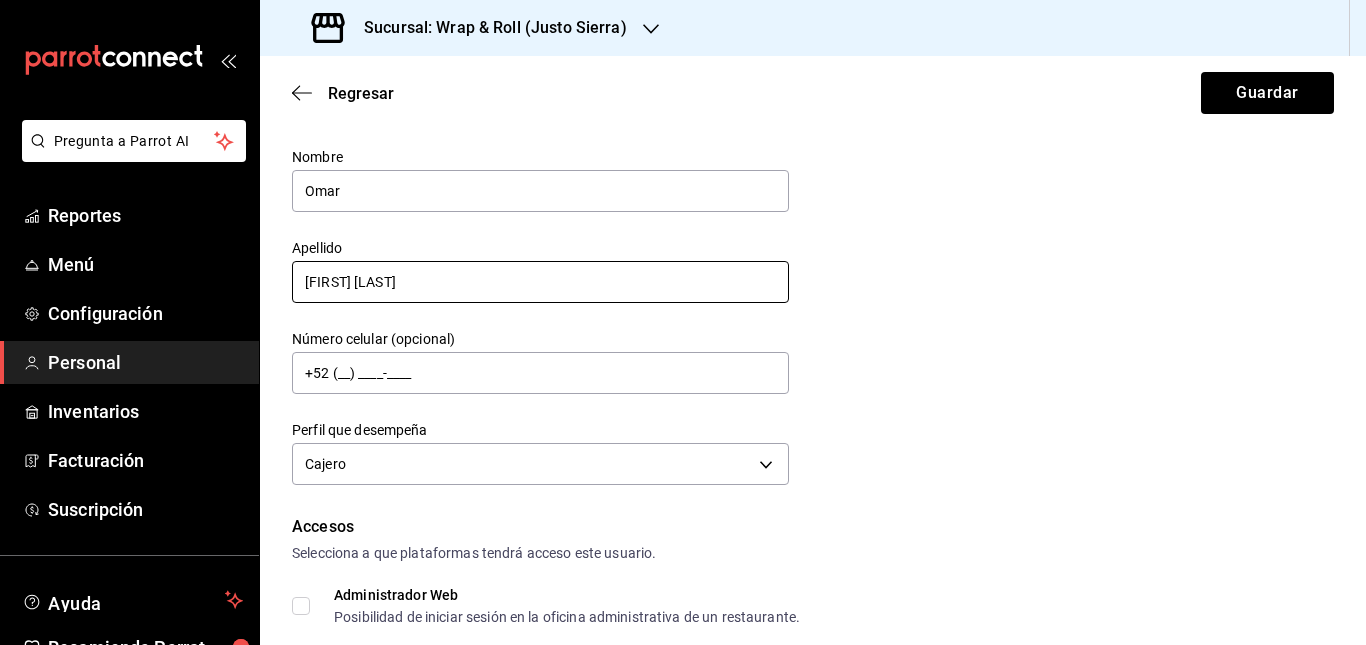 click on "[FIRST] [LAST]" at bounding box center [540, 282] 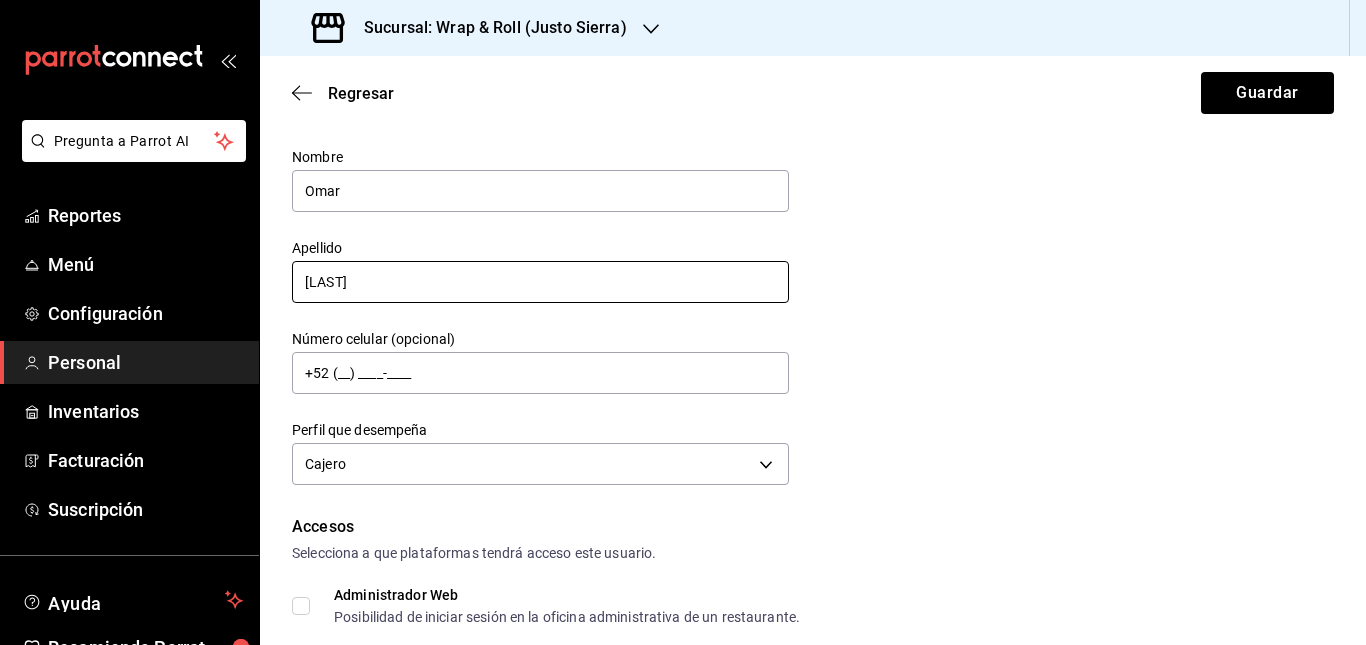 type on "[LAST]" 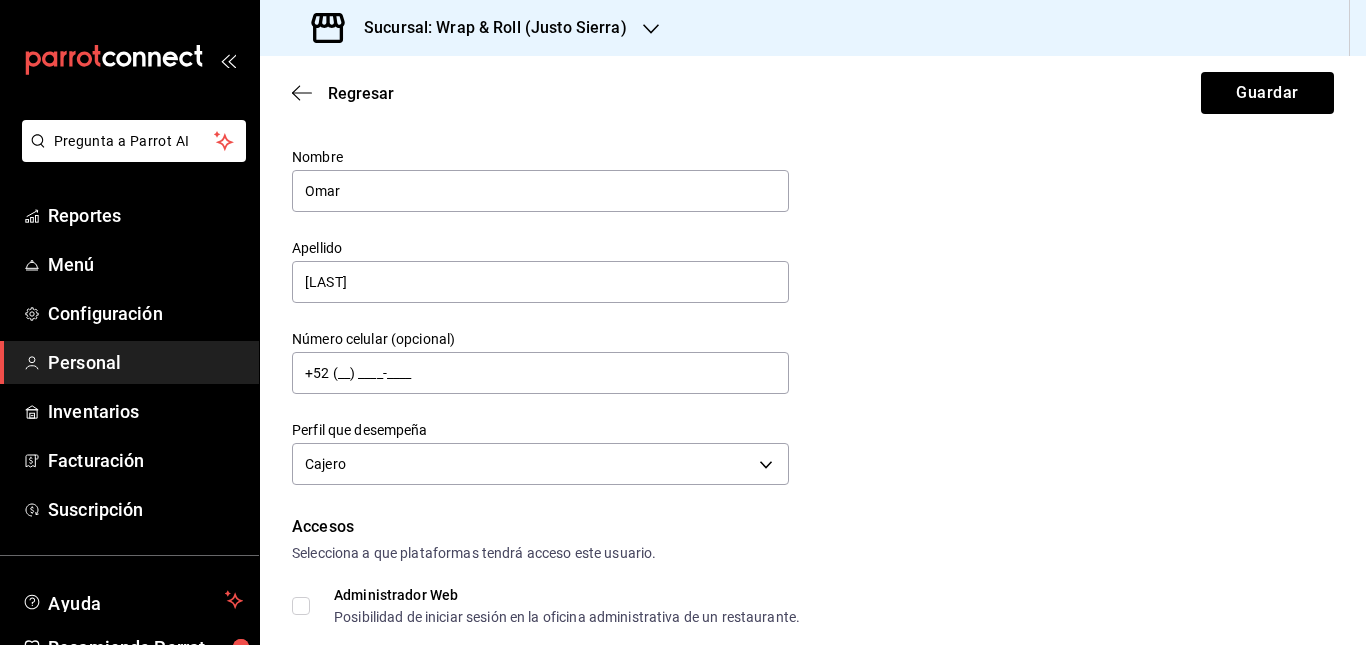 click on "Datos personales Nombre [FIRST] Apellido [LAST] Número celular (opcional) [PHONE] Perfil que desempeña Cajero CASHIER" at bounding box center [813, 295] 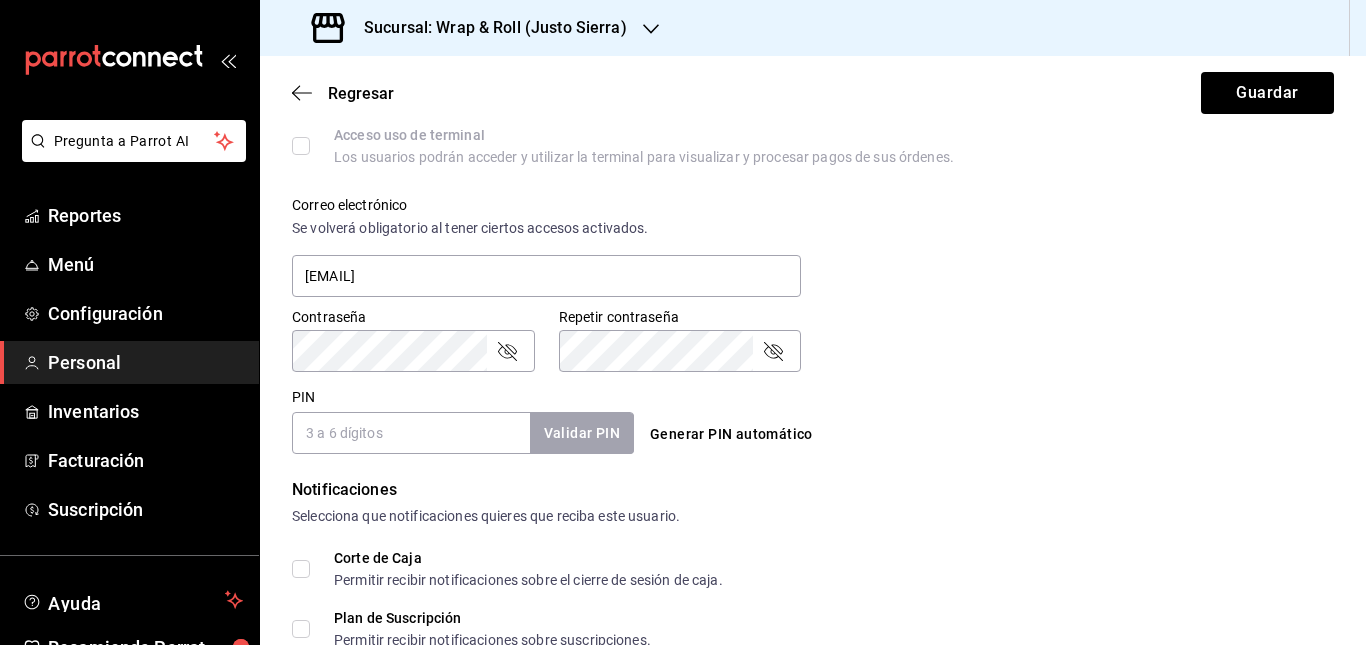 scroll, scrollTop: 692, scrollLeft: 0, axis: vertical 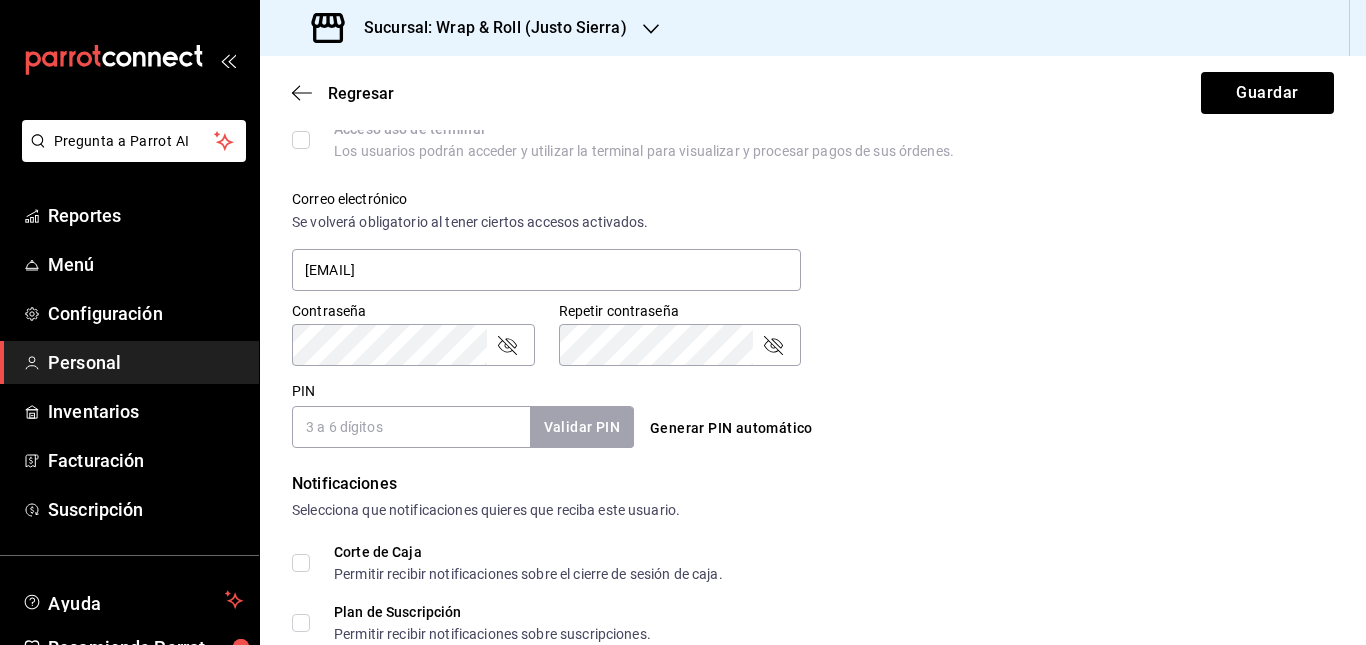 click on "PIN" at bounding box center [411, 427] 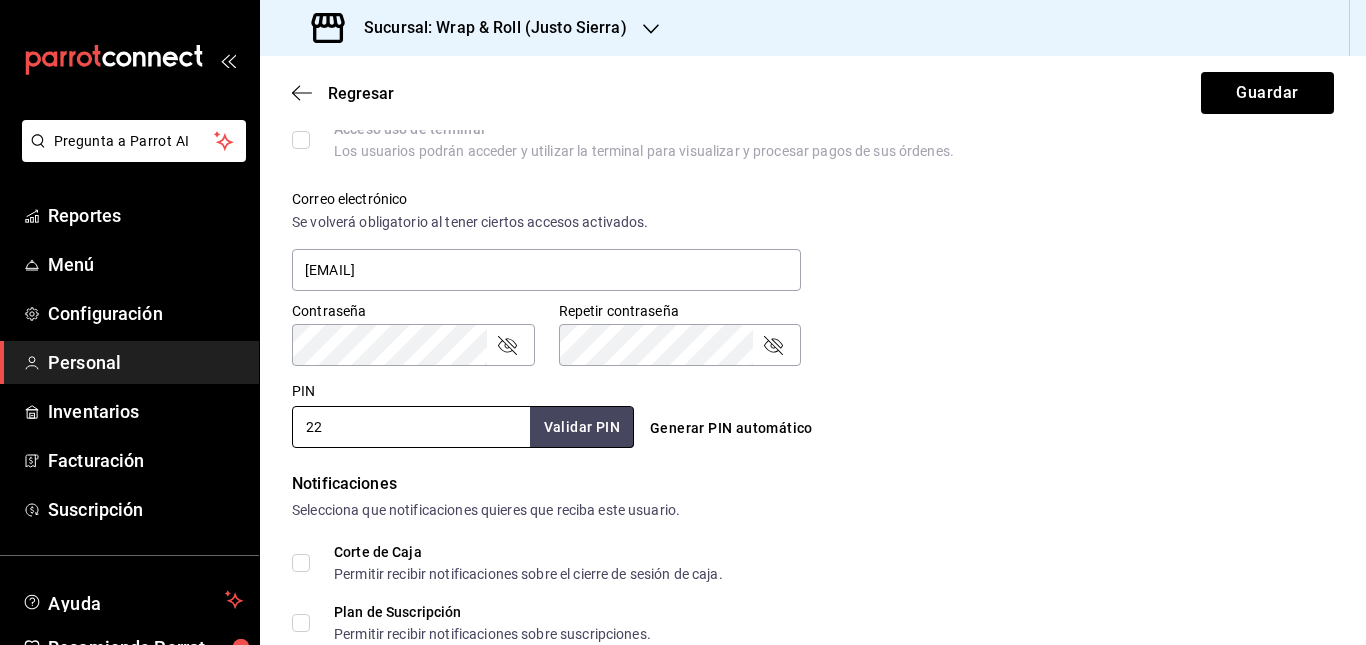 type on "2" 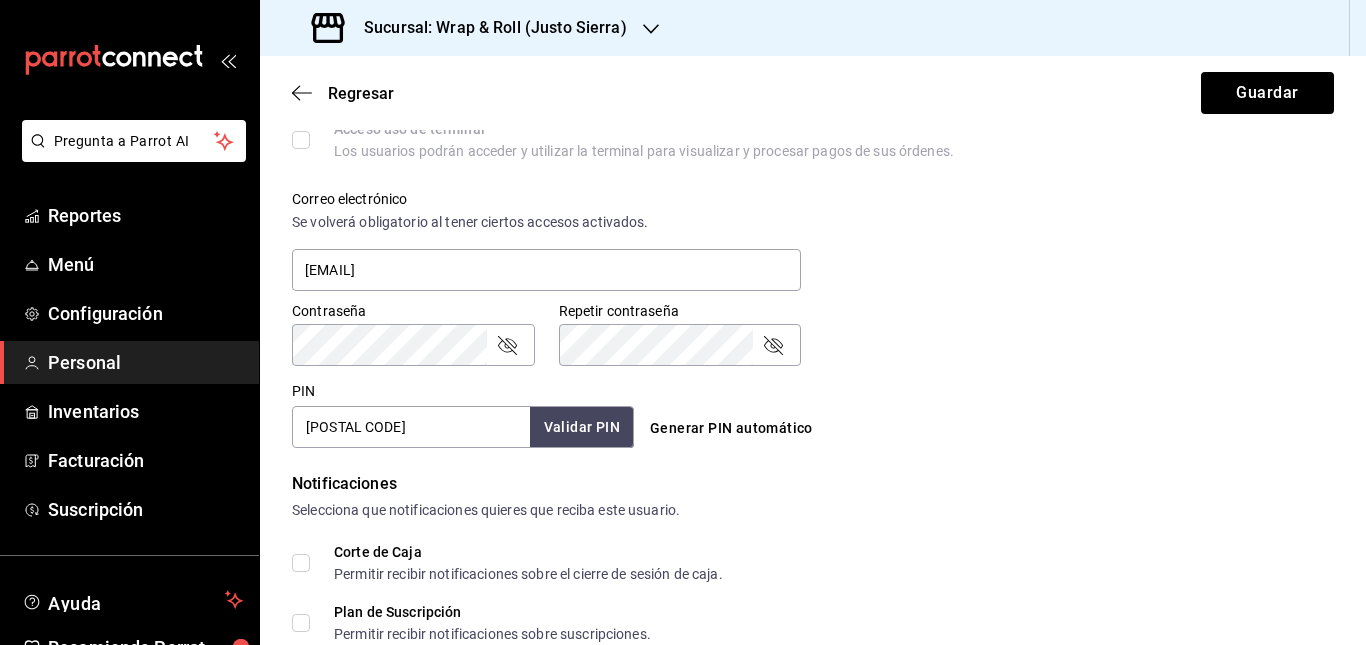 type on "[POSTAL CODE]" 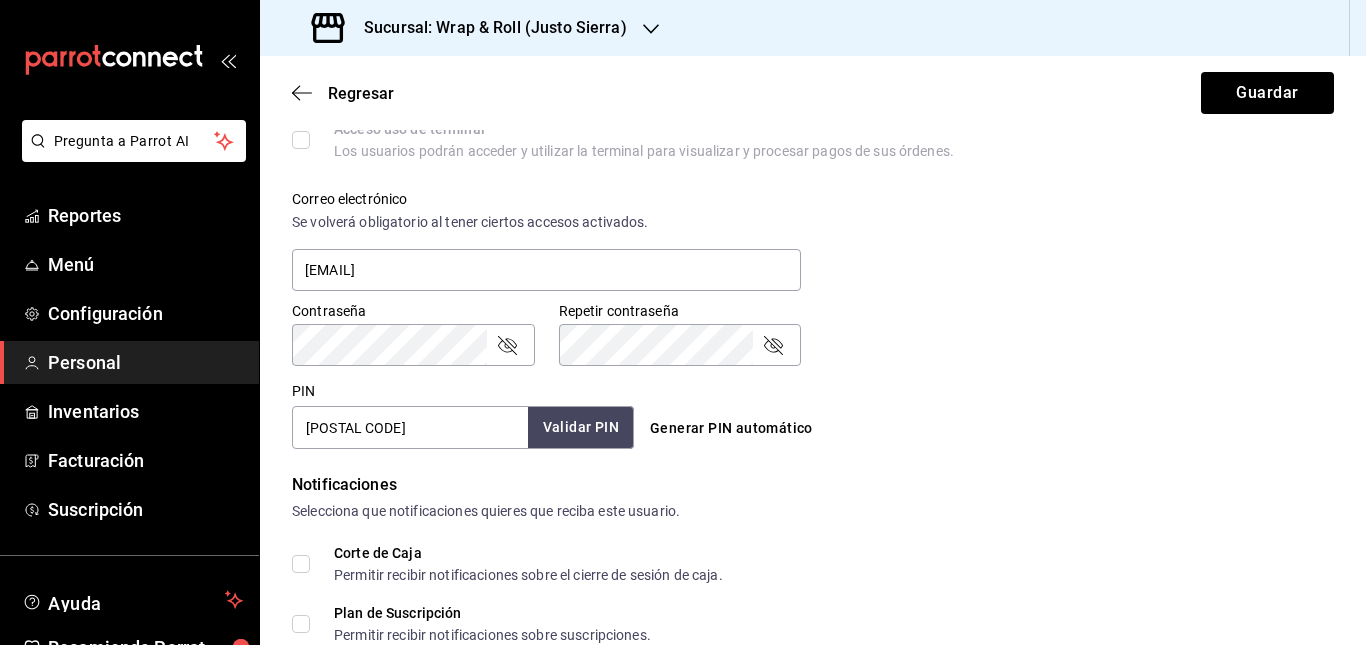 click on "Validar PIN" at bounding box center [581, 427] 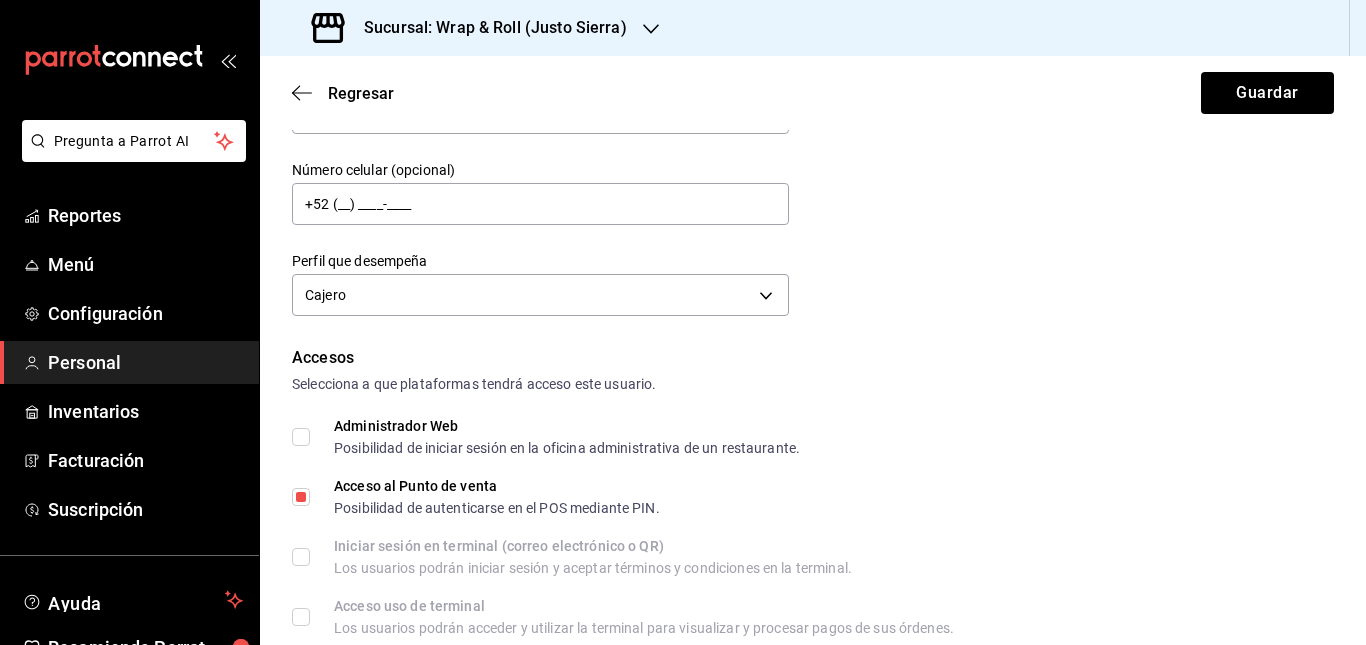 scroll, scrollTop: 0, scrollLeft: 0, axis: both 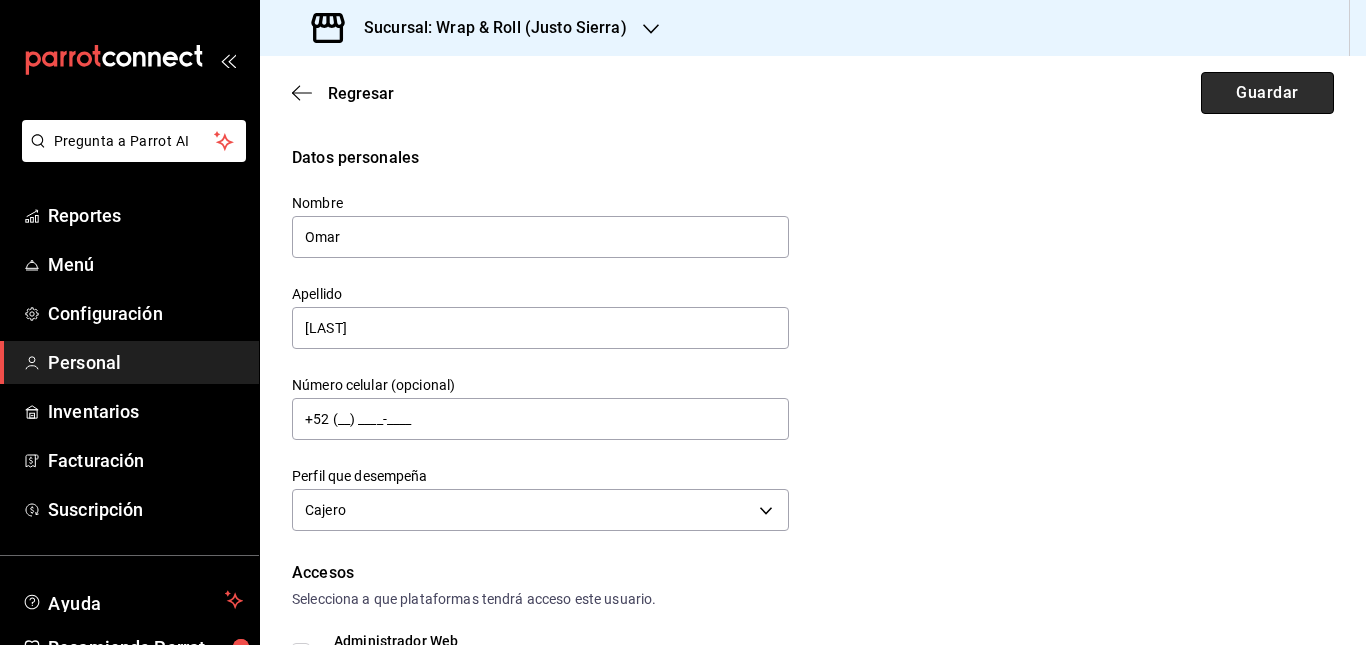 click on "Guardar" at bounding box center [1267, 93] 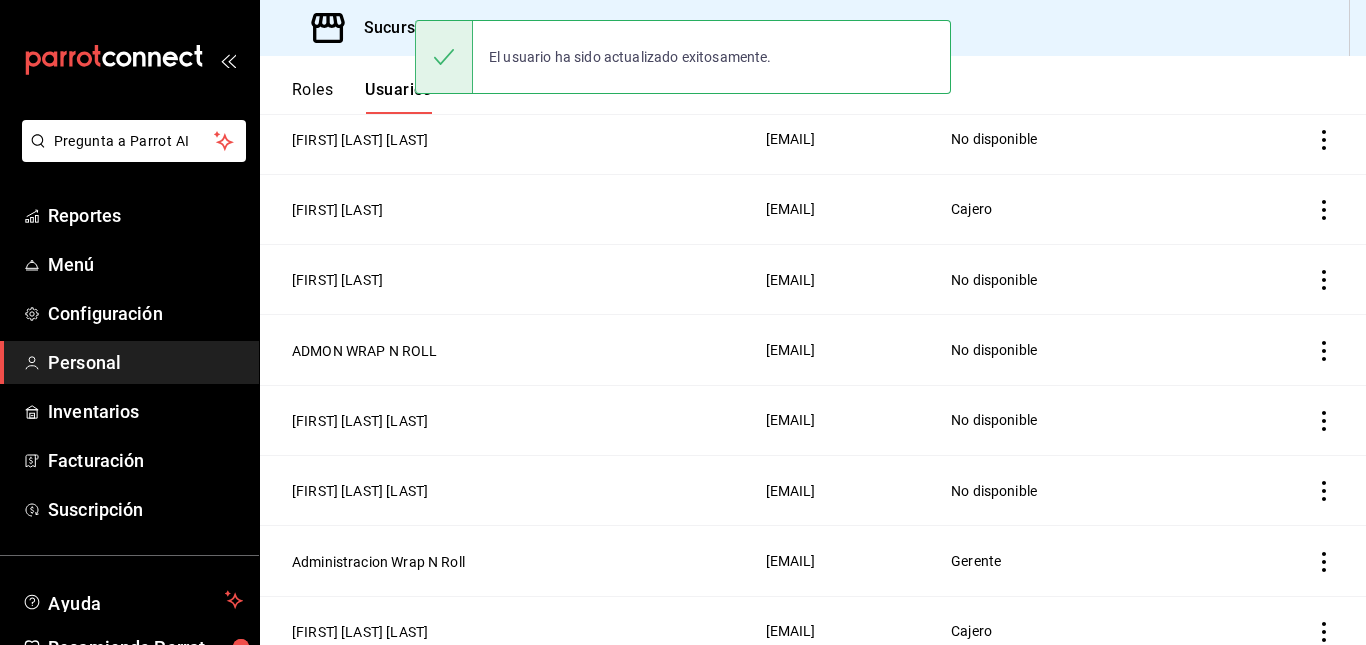 scroll, scrollTop: 565, scrollLeft: 0, axis: vertical 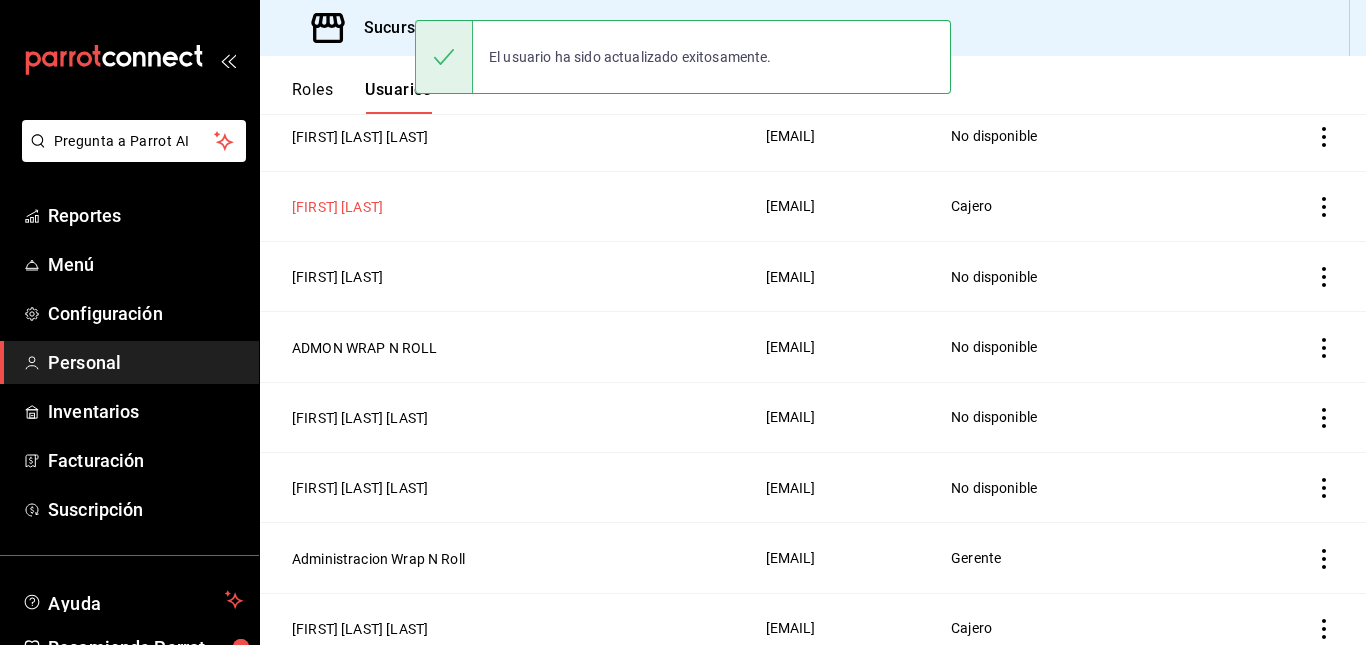 click on "[FIRST] [LAST]" at bounding box center [337, 207] 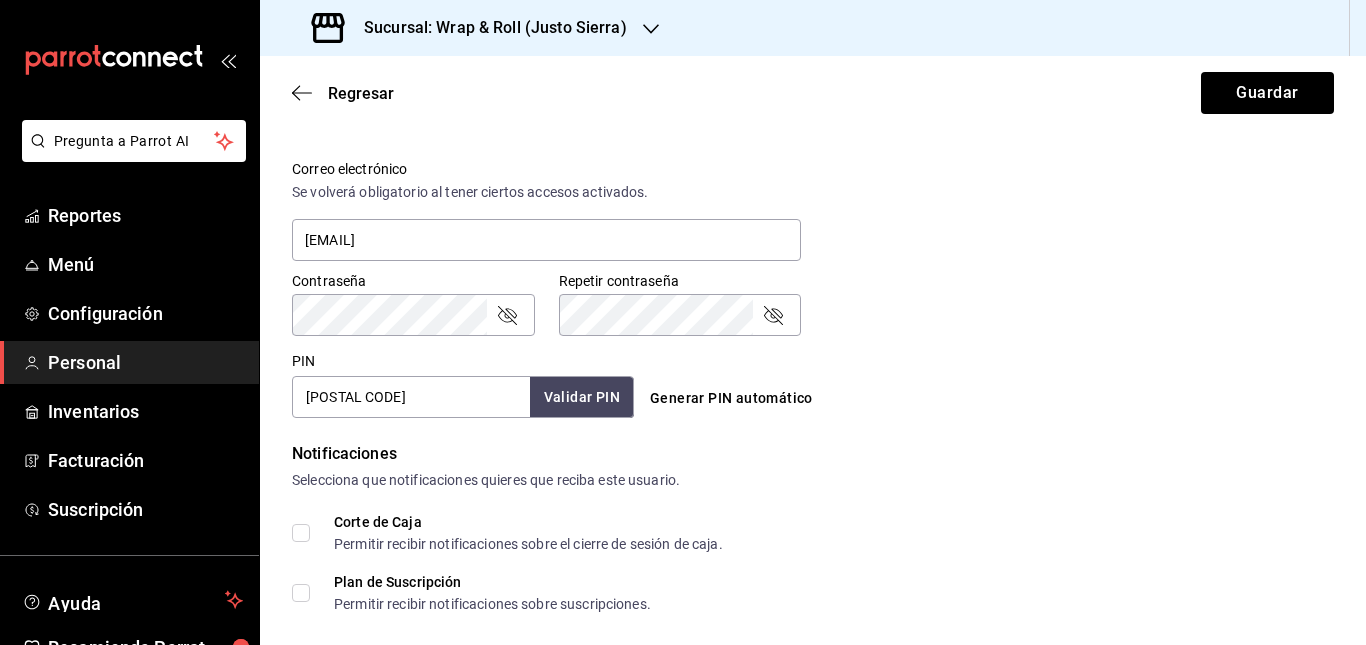scroll, scrollTop: 723, scrollLeft: 0, axis: vertical 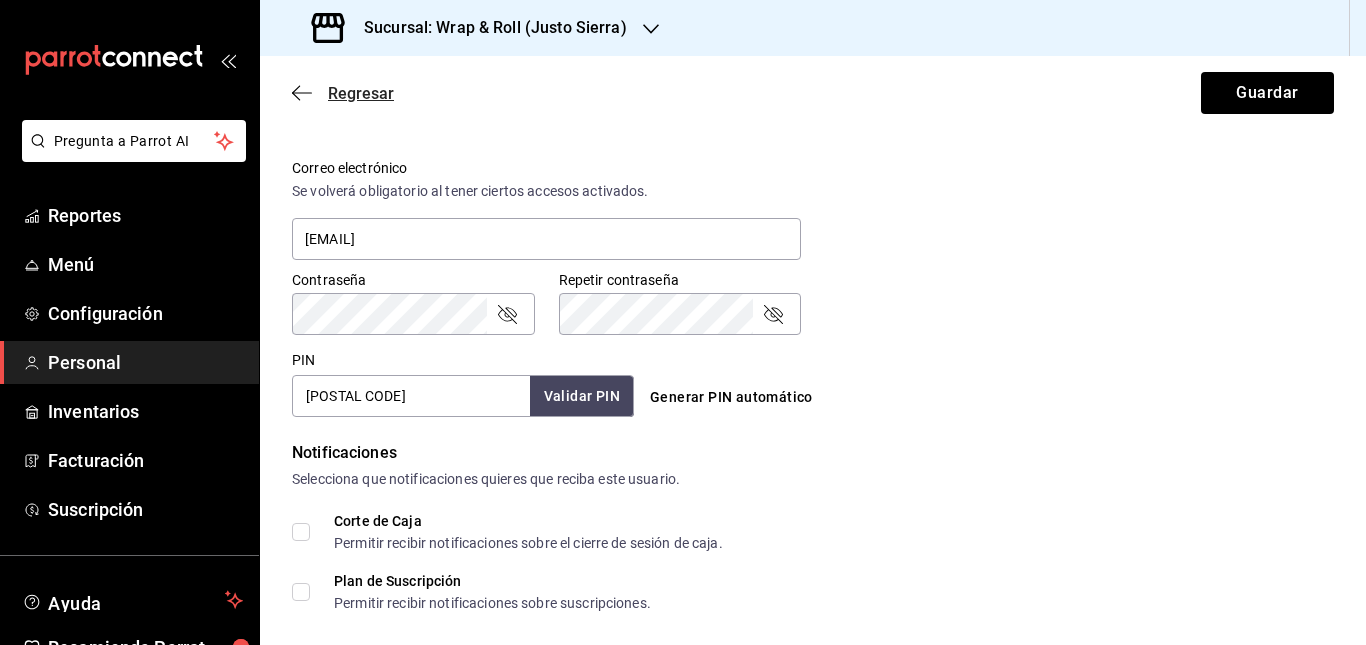 click 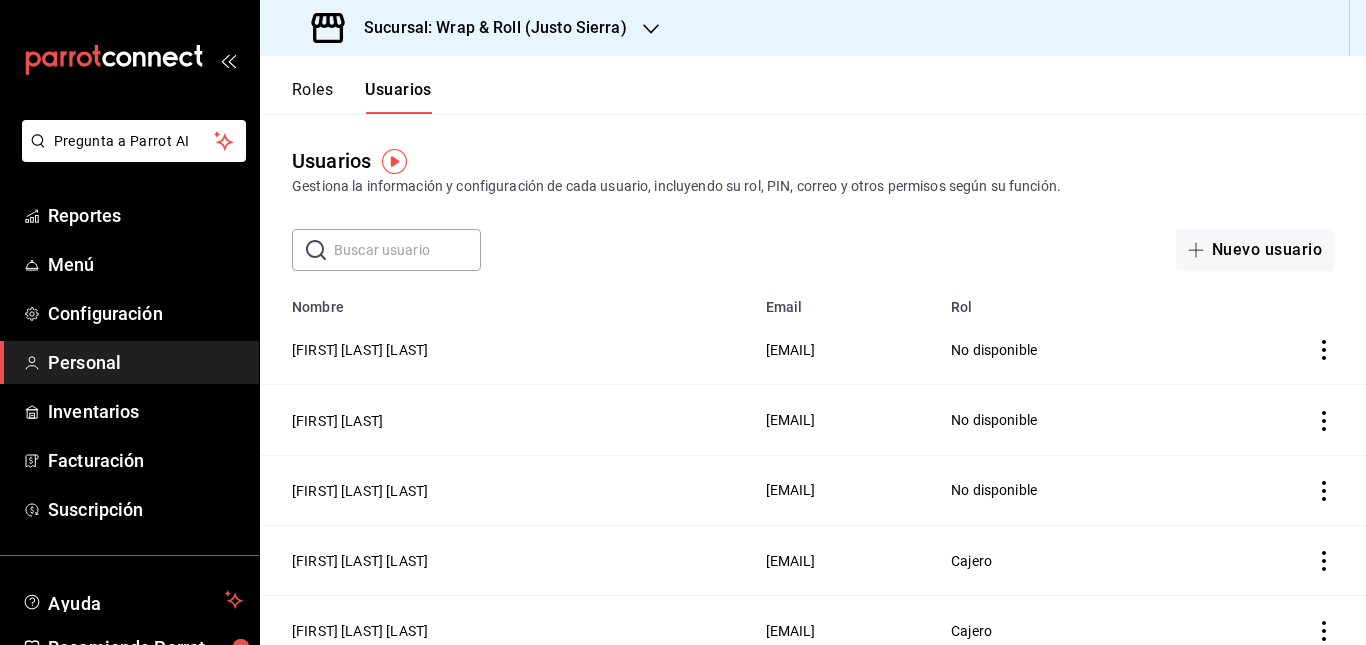 click on "Usuarios Gestiona la información y configuración de cada usuario, incluyendo su rol, PIN, correo y otros permisos según su función. ​ ​ Nuevo usuario" at bounding box center [813, 192] 